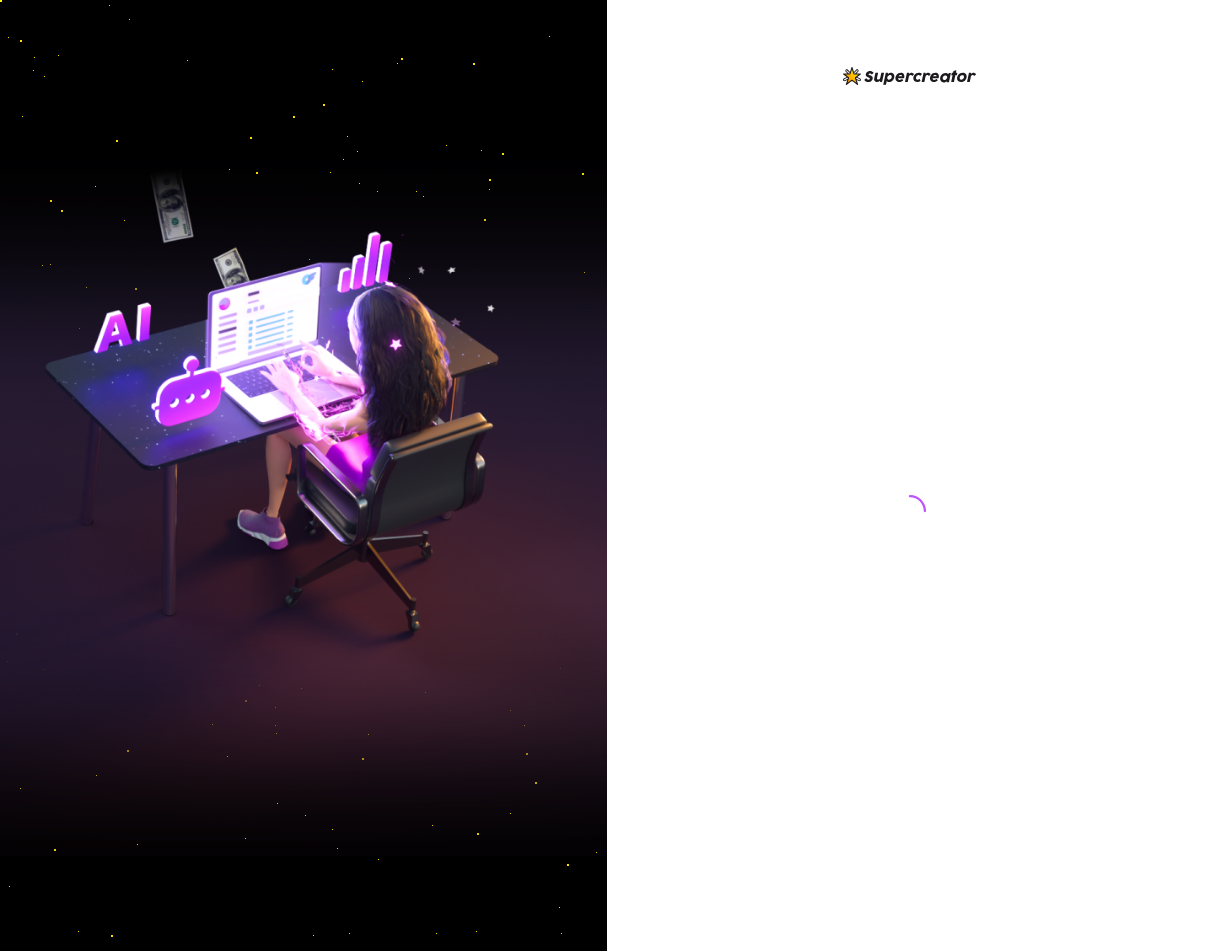 scroll, scrollTop: 0, scrollLeft: 0, axis: both 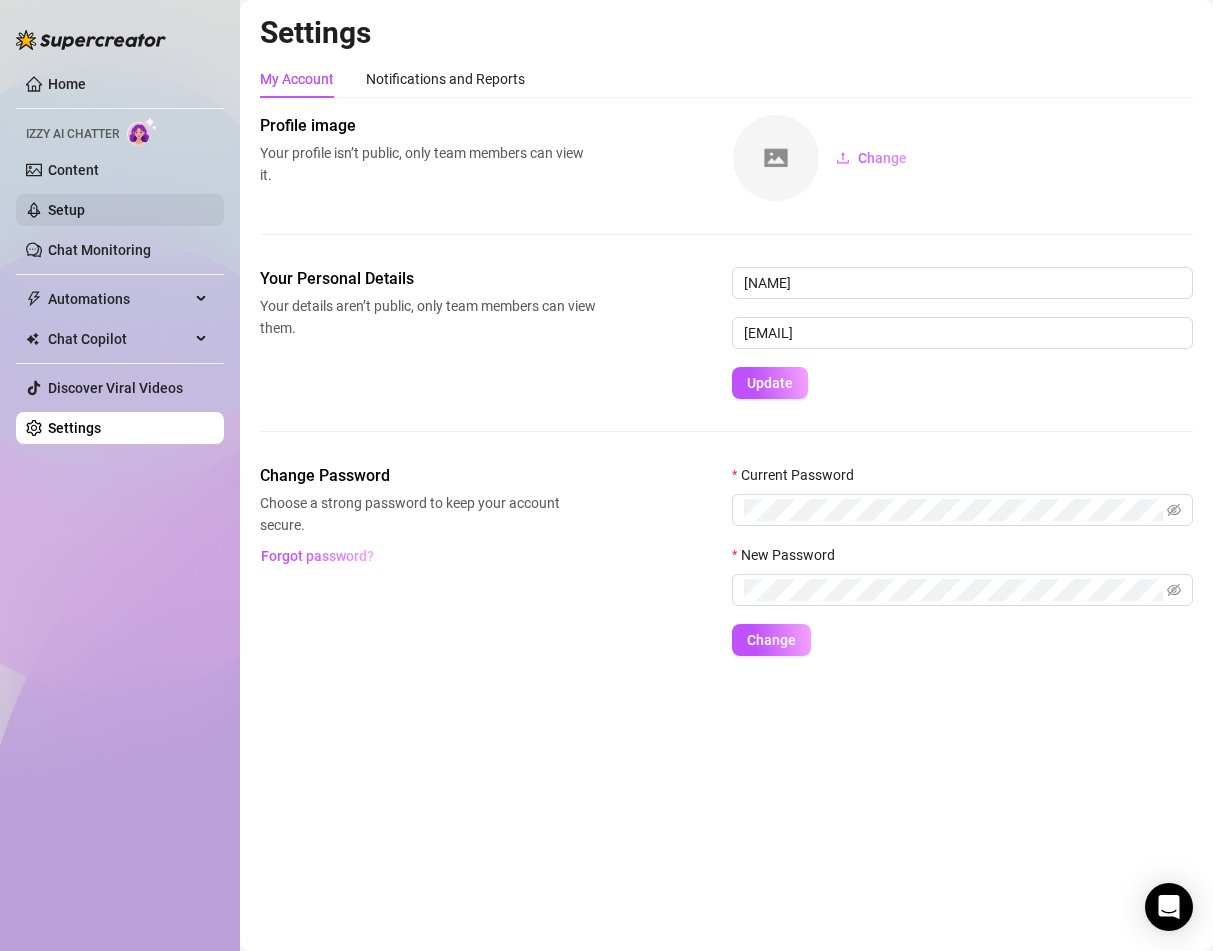 click on "Setup" at bounding box center (66, 210) 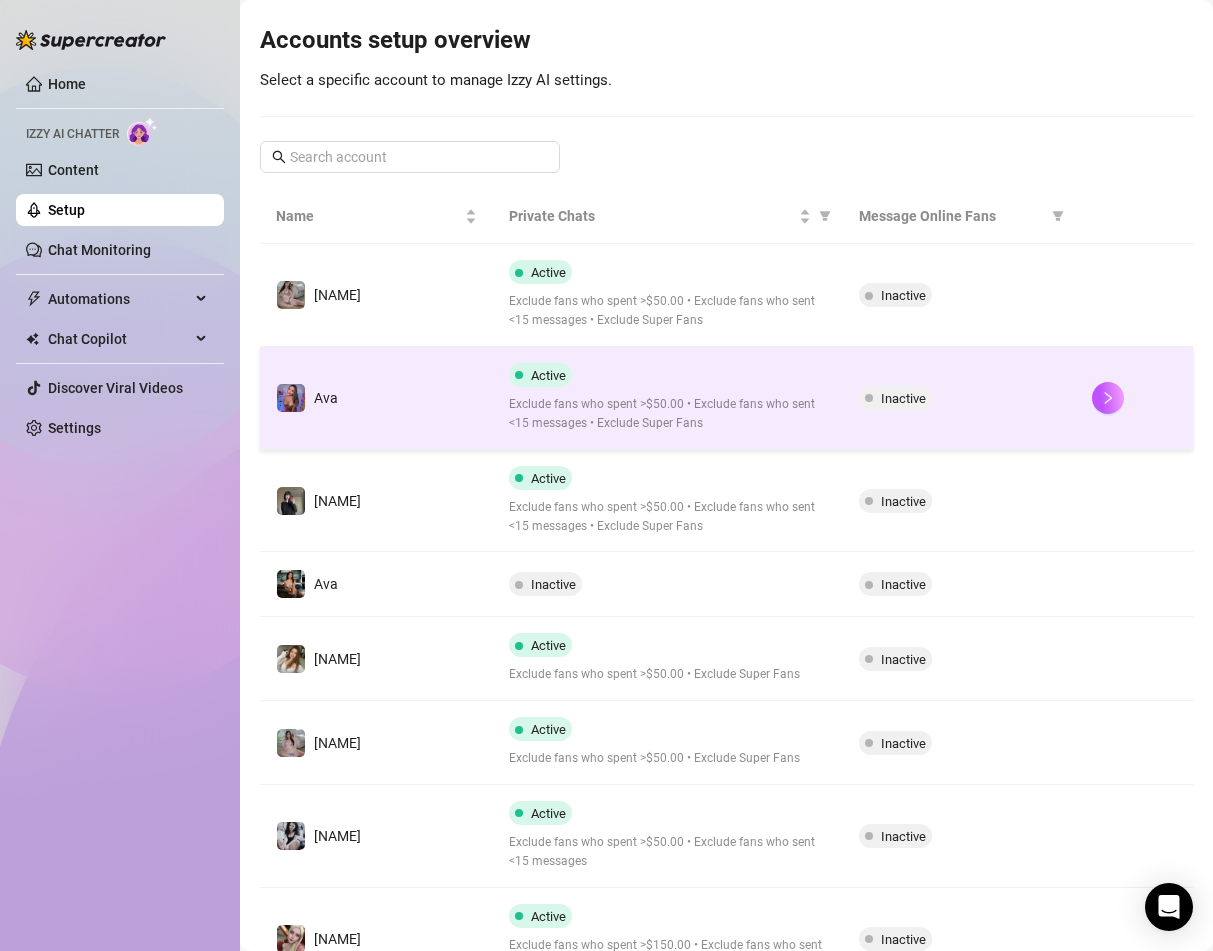 scroll, scrollTop: 294, scrollLeft: 0, axis: vertical 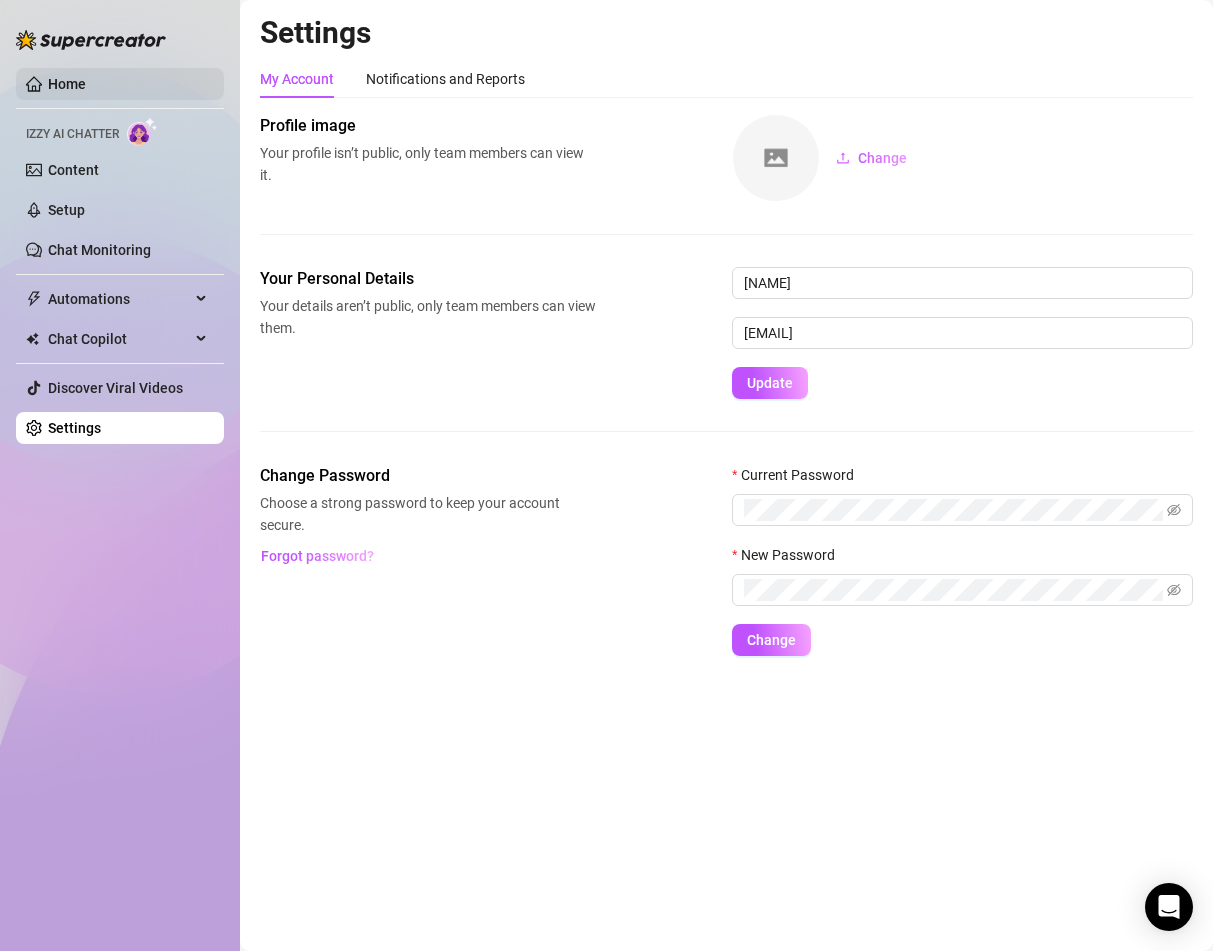 click on "Home" at bounding box center (67, 84) 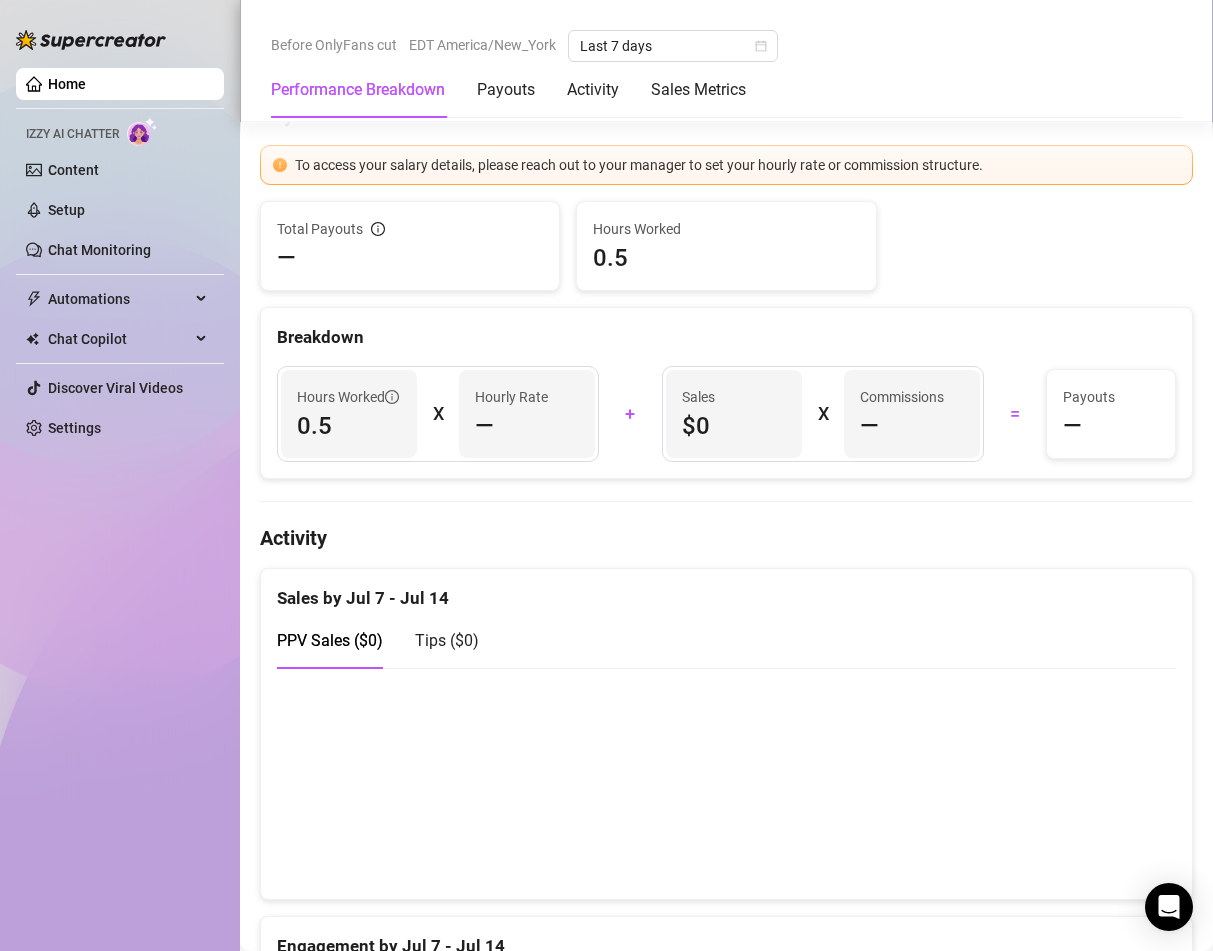 scroll, scrollTop: 500, scrollLeft: 0, axis: vertical 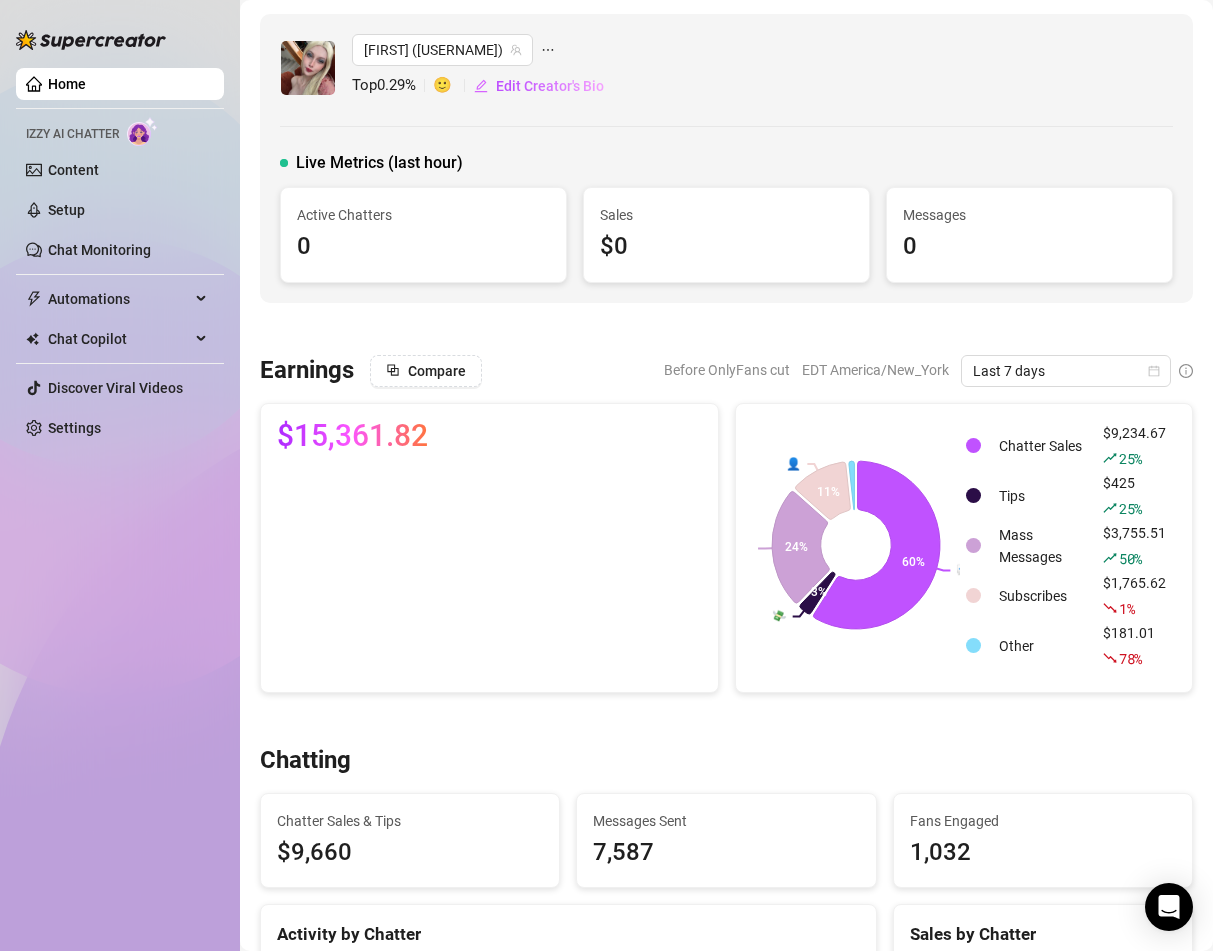 click on "[FIRST] ([USERNAME]) Top [PERCENT] 🙂 Edit Creator's Bio" at bounding box center [726, 68] 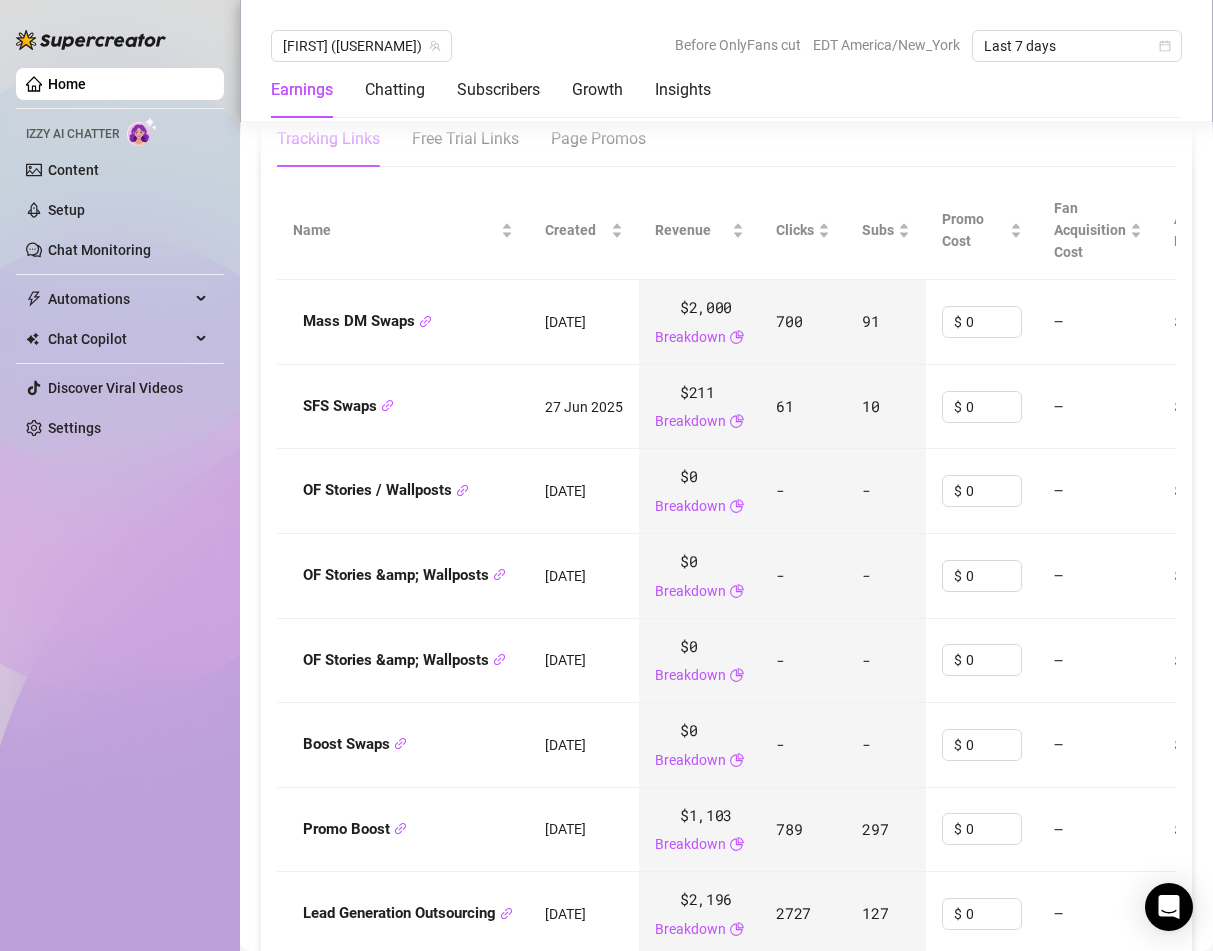 scroll, scrollTop: 1900, scrollLeft: 0, axis: vertical 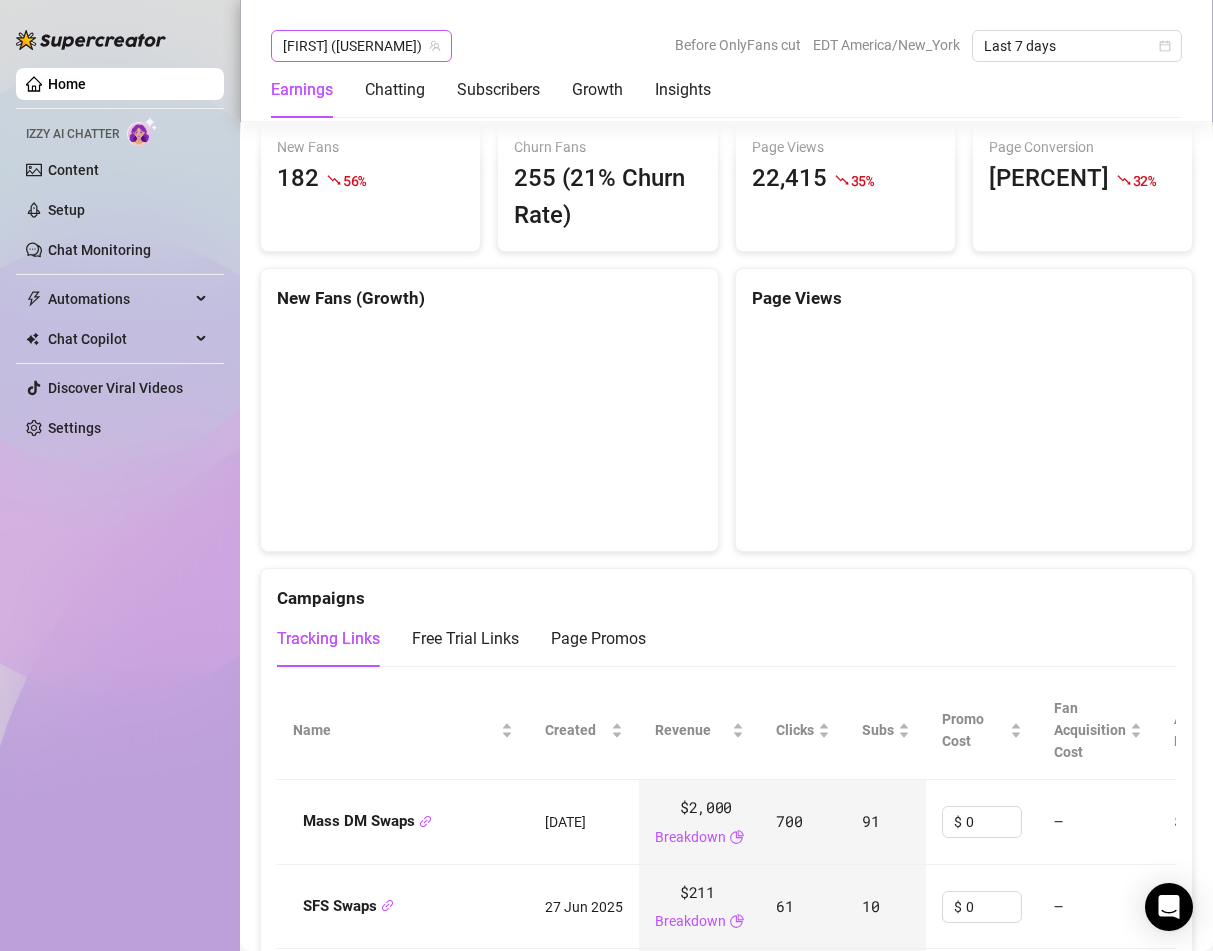 click 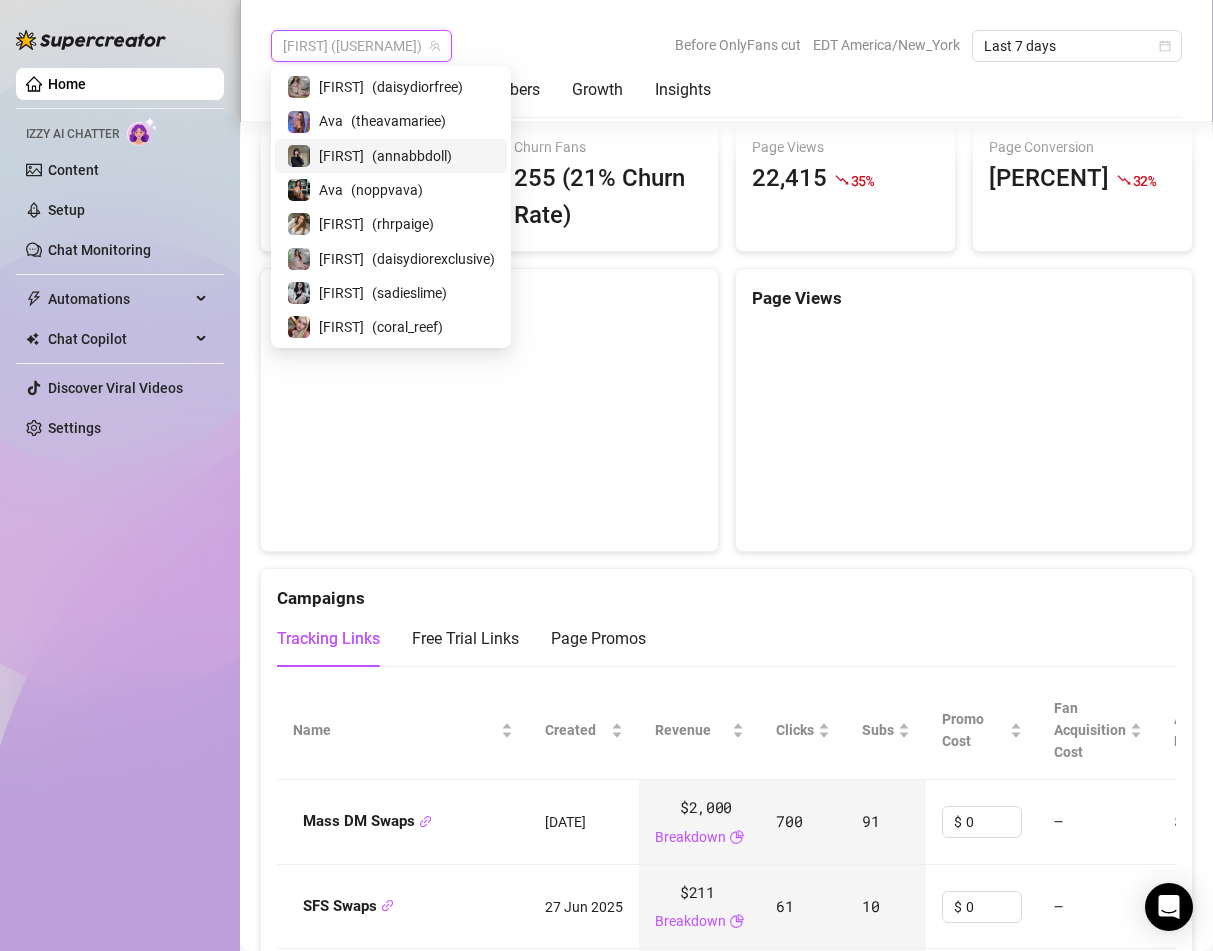 click on "( annabbdoll )" at bounding box center [412, 156] 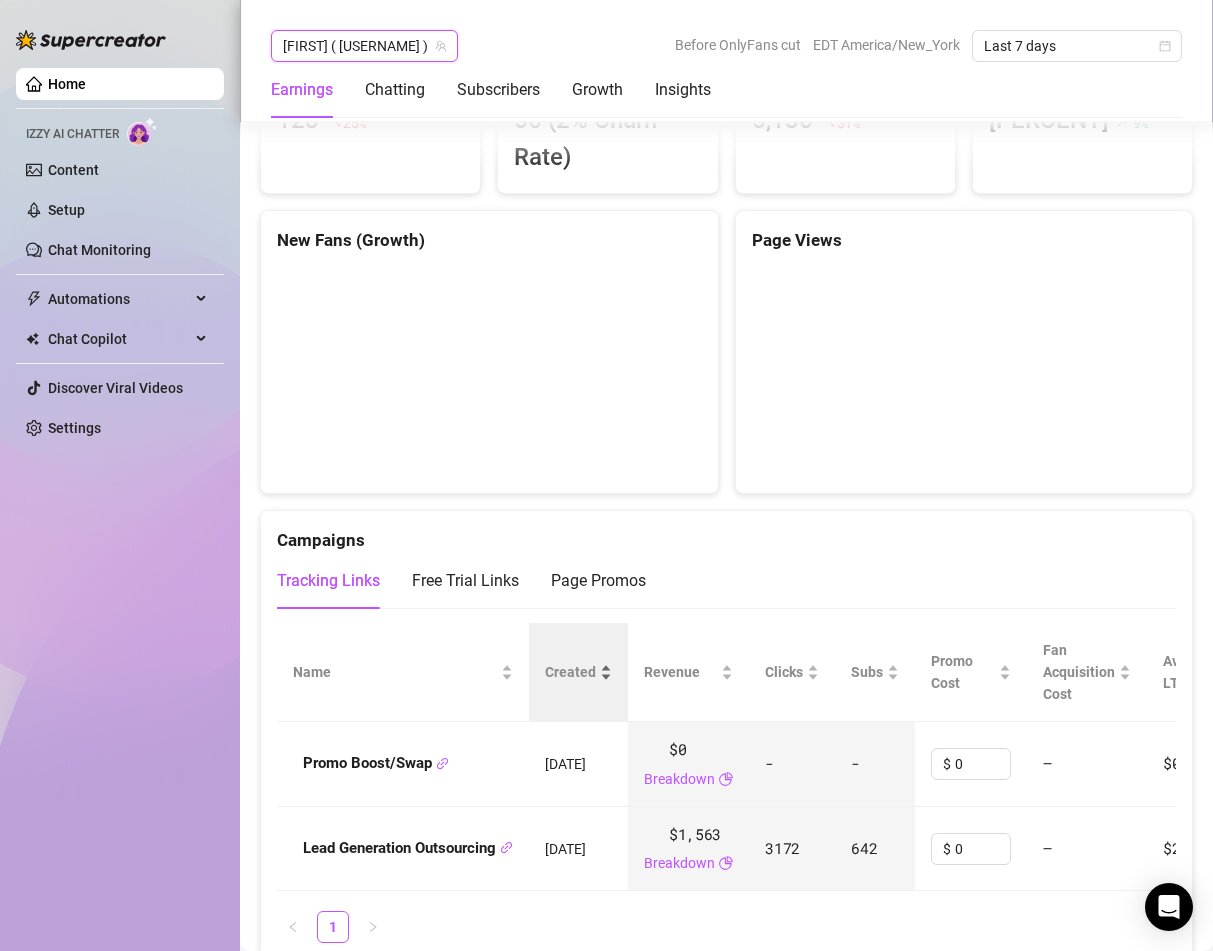 scroll, scrollTop: 1958, scrollLeft: 0, axis: vertical 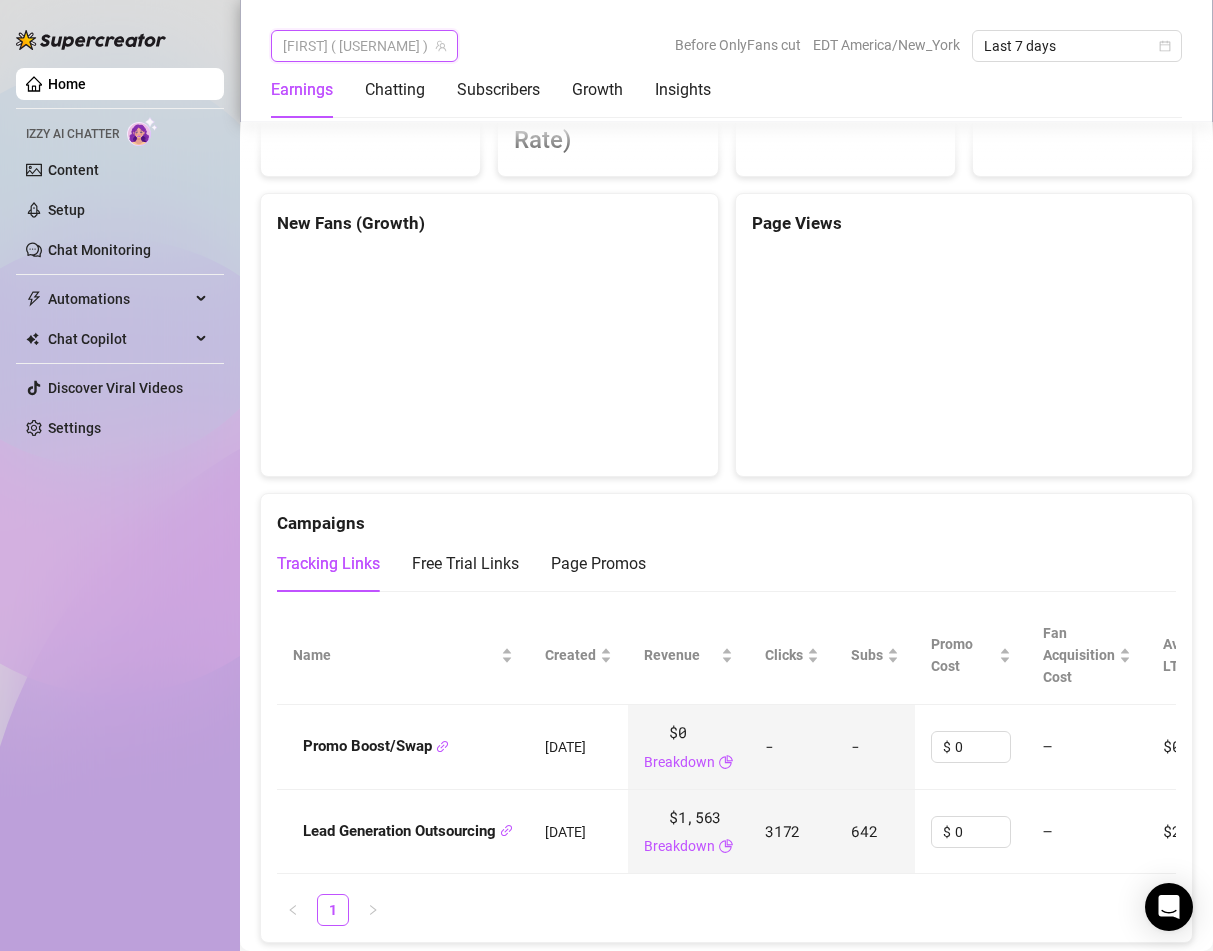 click on "[FIRST] ( [USERNAME] )" at bounding box center [364, 46] 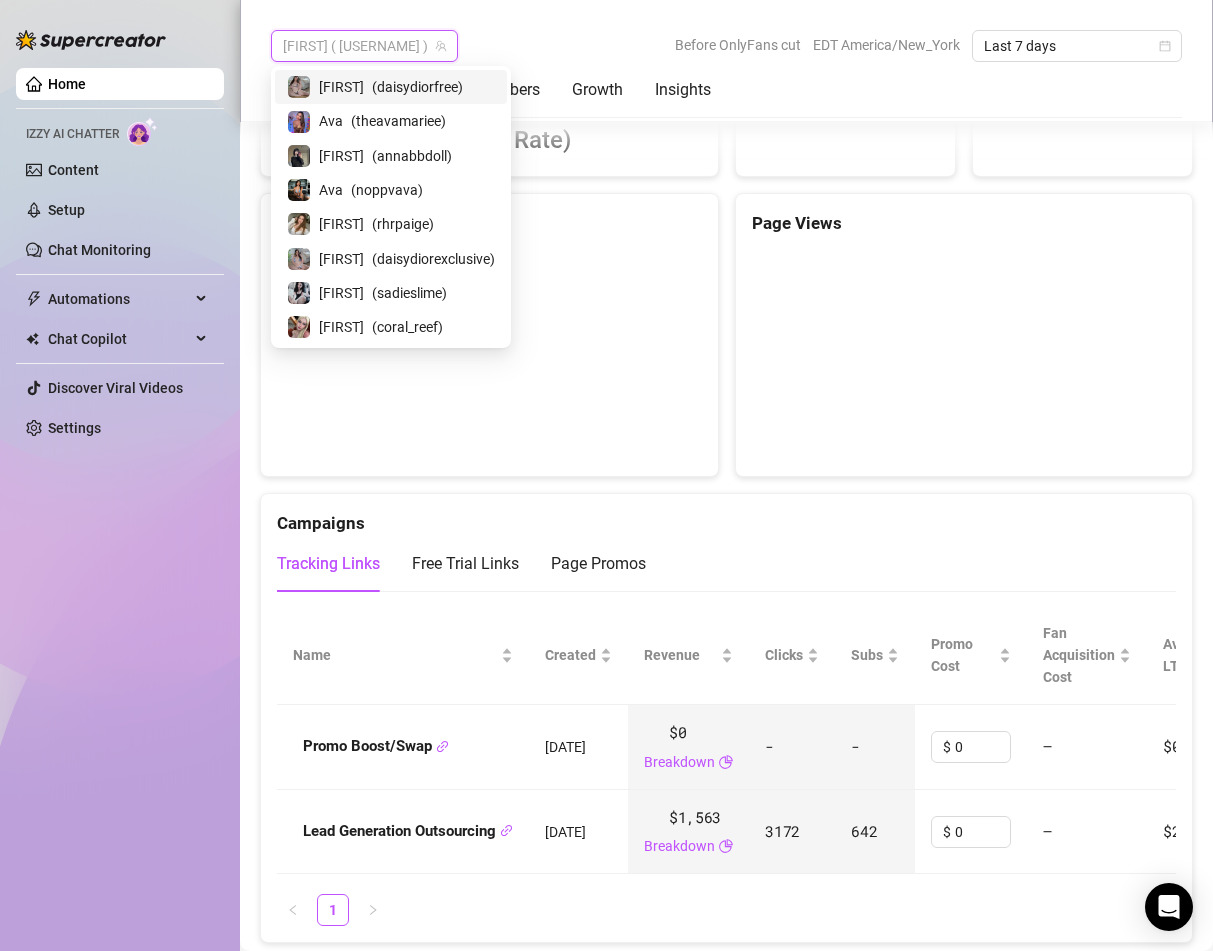 click on "[FIRST]" at bounding box center (341, 87) 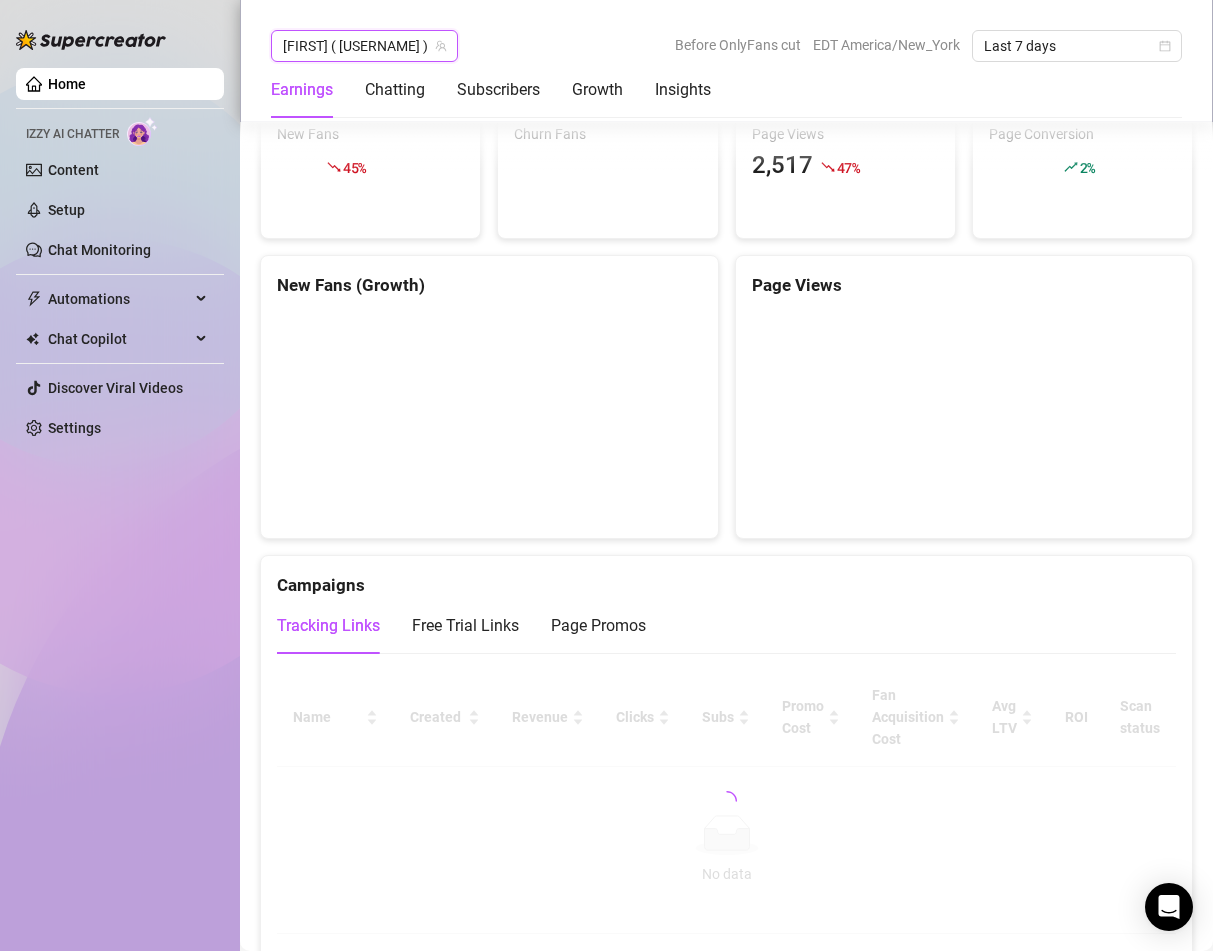 scroll, scrollTop: 1998, scrollLeft: 0, axis: vertical 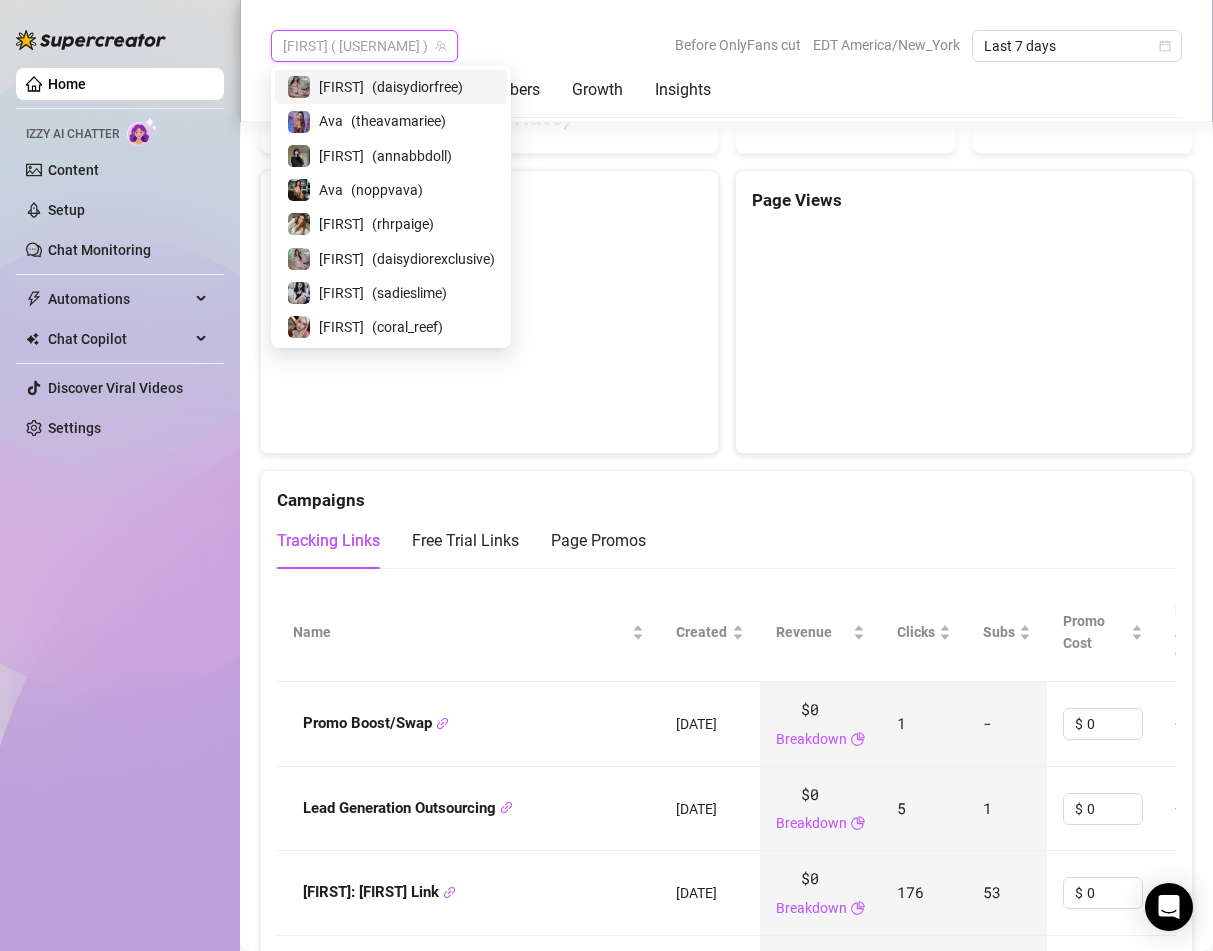click on "[FIRST] ( [USERNAME] )" at bounding box center [364, 46] 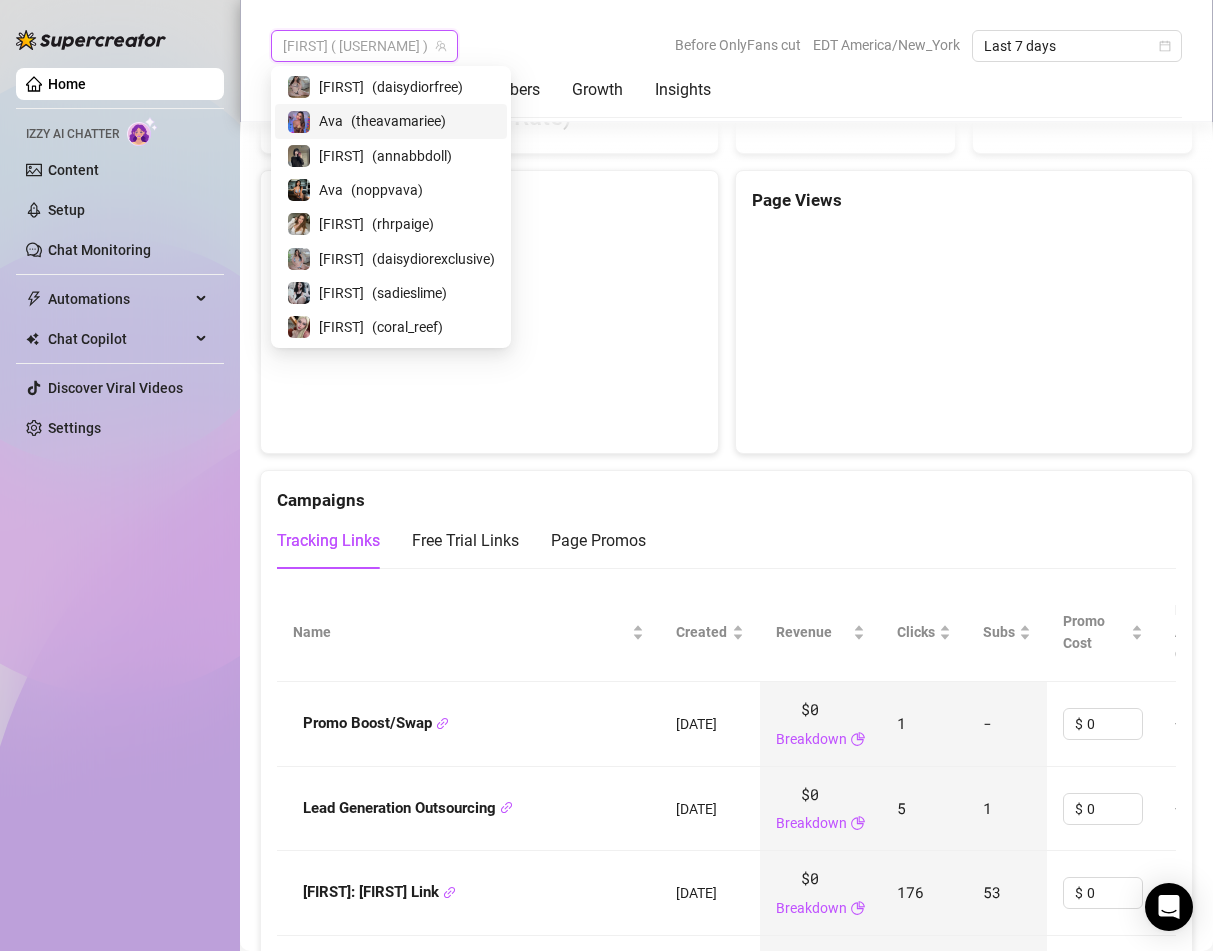 click on "( [USERNAME] )" at bounding box center (398, 121) 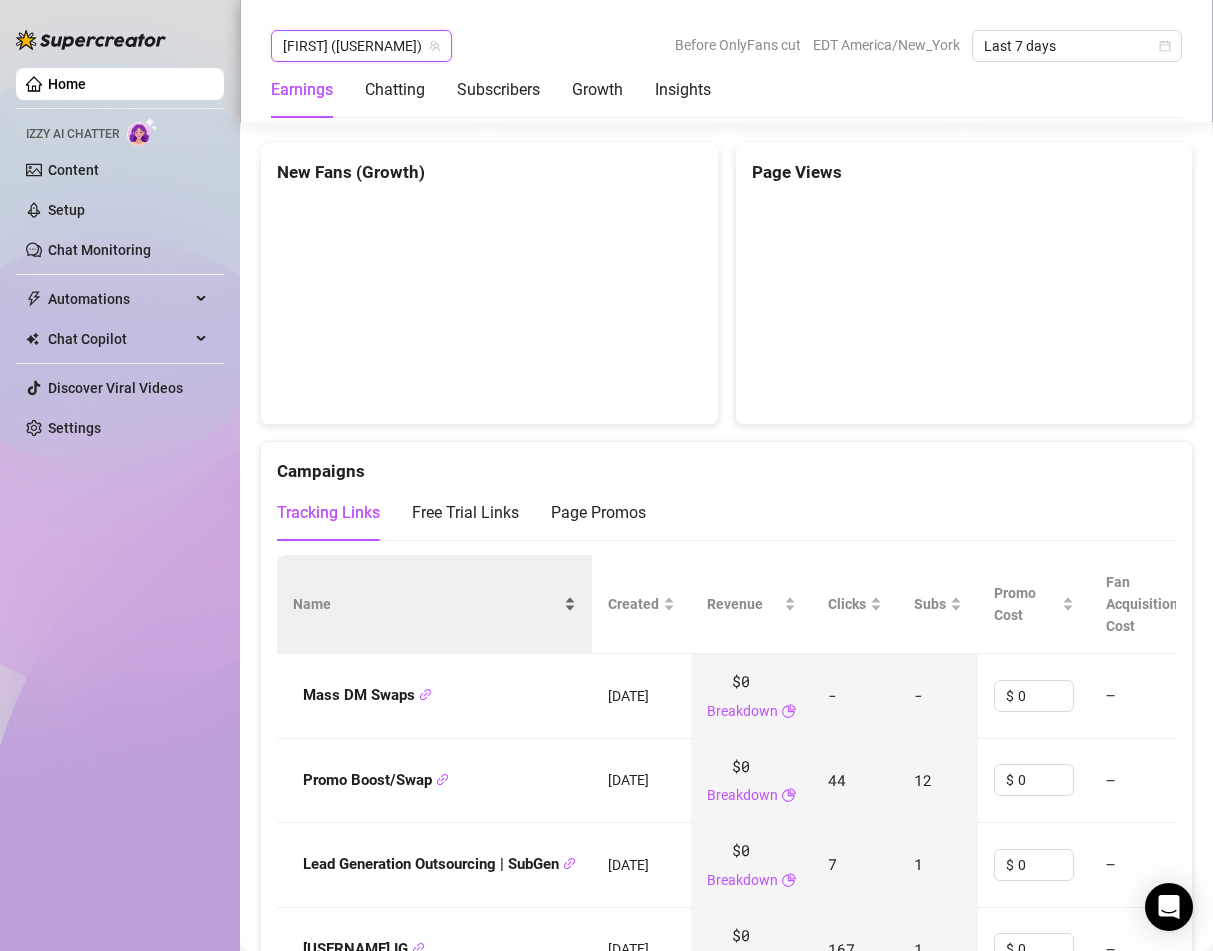 scroll, scrollTop: 2059, scrollLeft: 0, axis: vertical 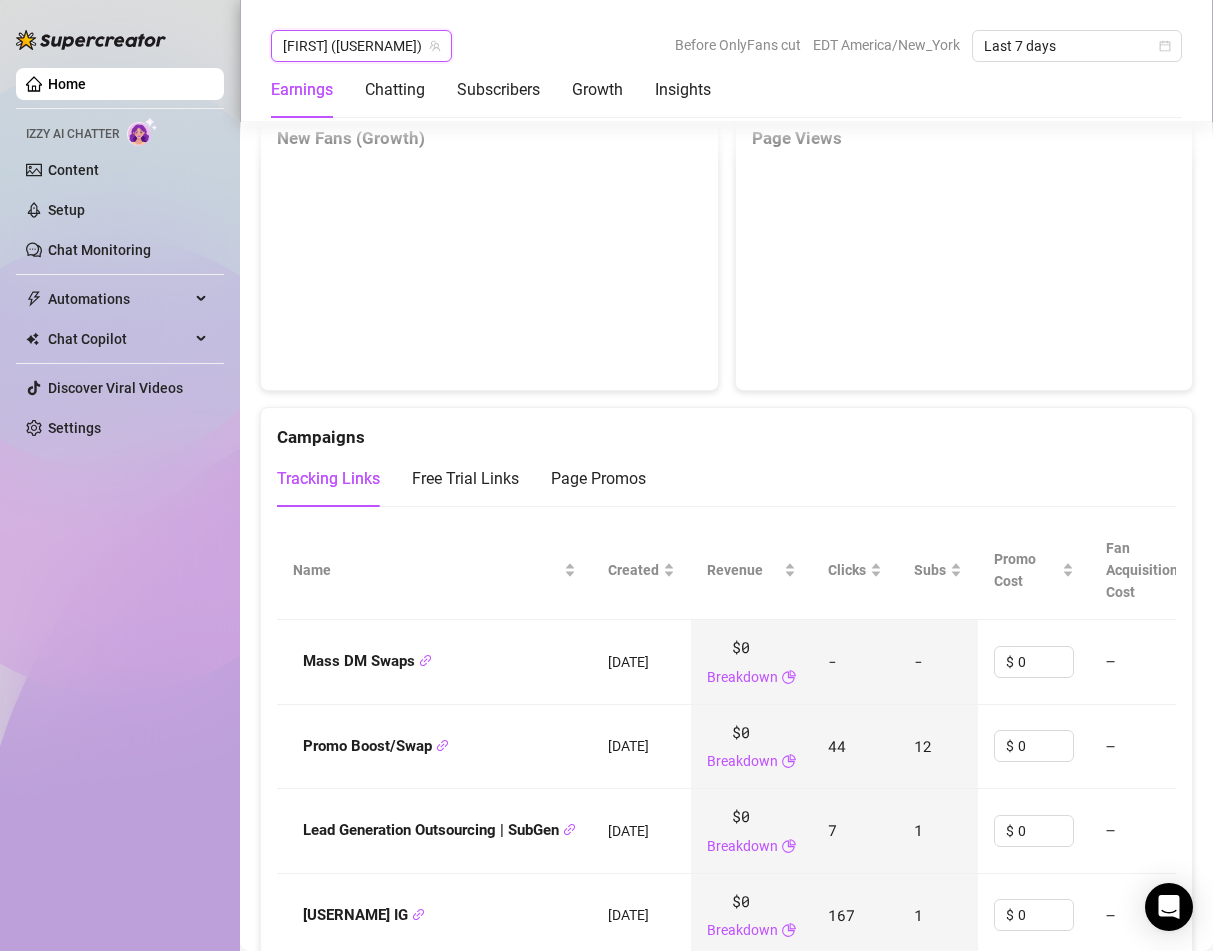 click on "[FIRST] ([USERNAME])" at bounding box center [361, 46] 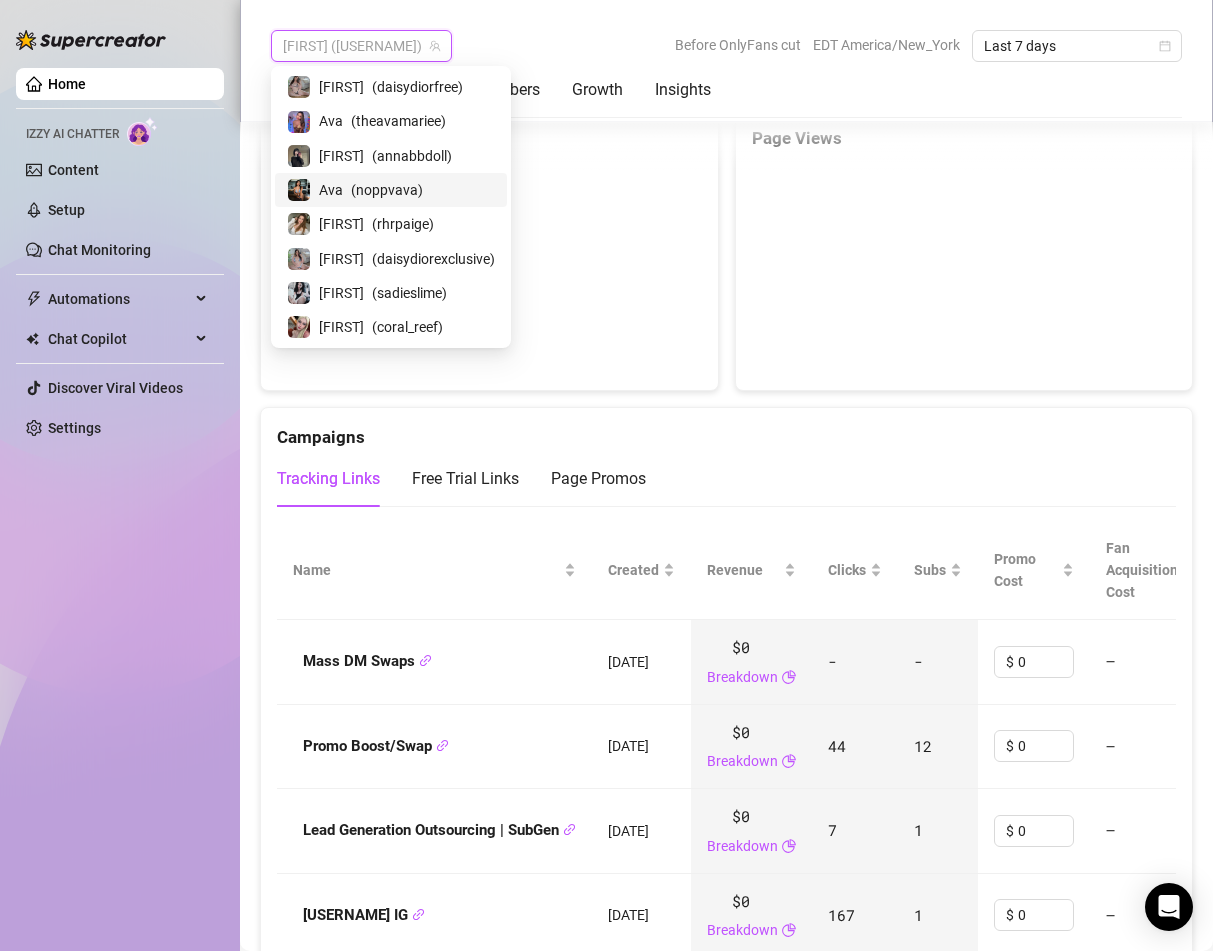 click on "Ava" at bounding box center [331, 190] 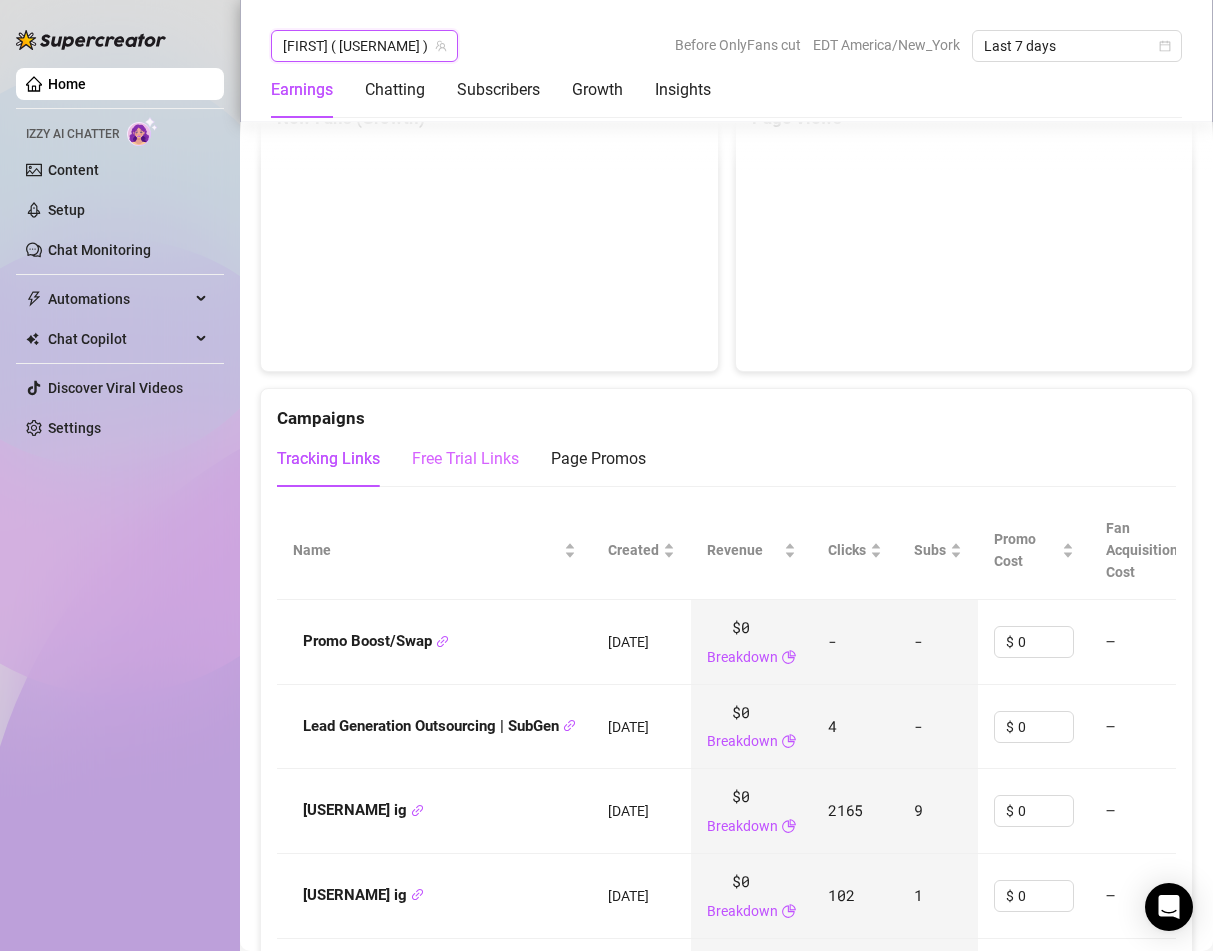 scroll, scrollTop: 2059, scrollLeft: 0, axis: vertical 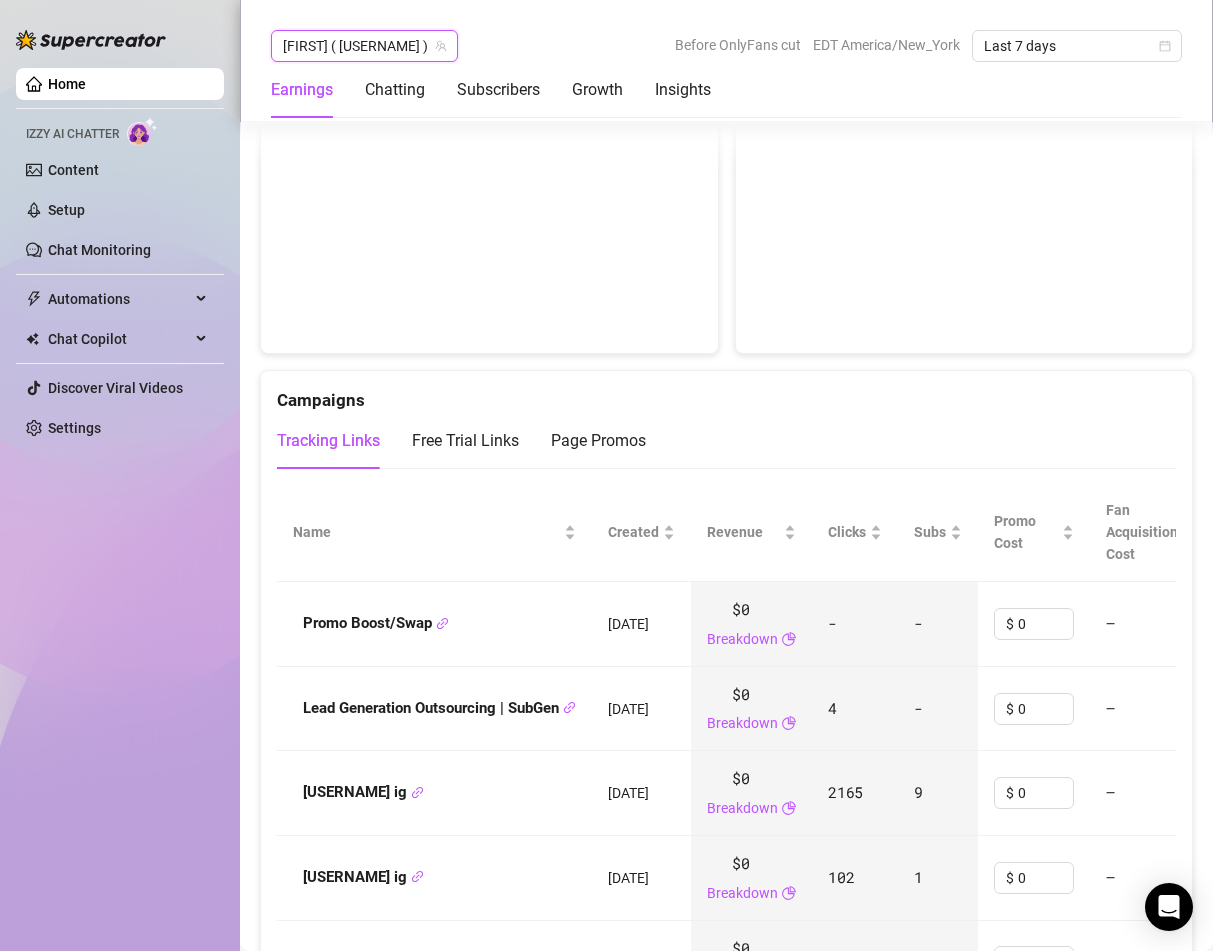 click on "[FIRST] ( [USERNAME] )" at bounding box center [364, 46] 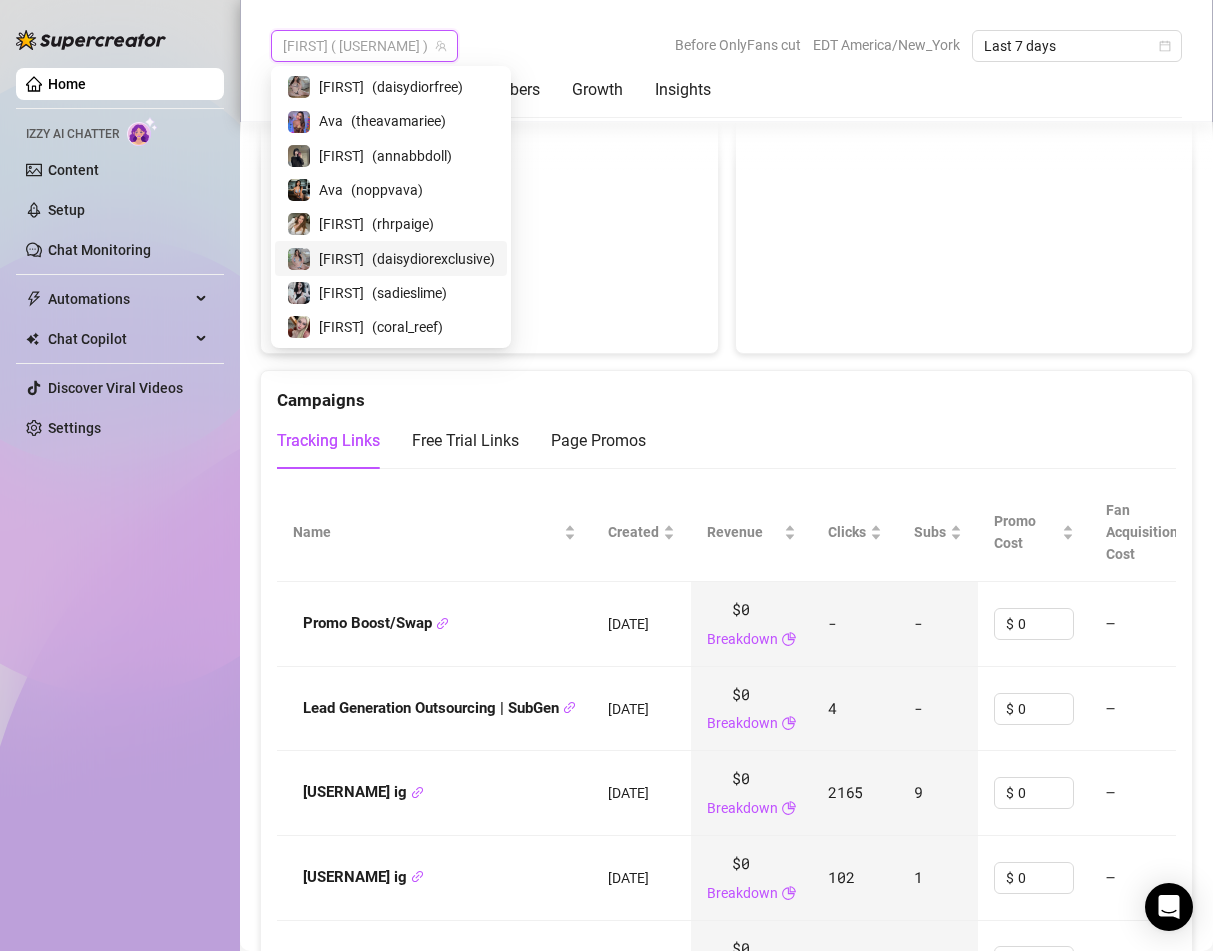 click on "[FIRST] ( [USERNAME] )" at bounding box center (391, 224) 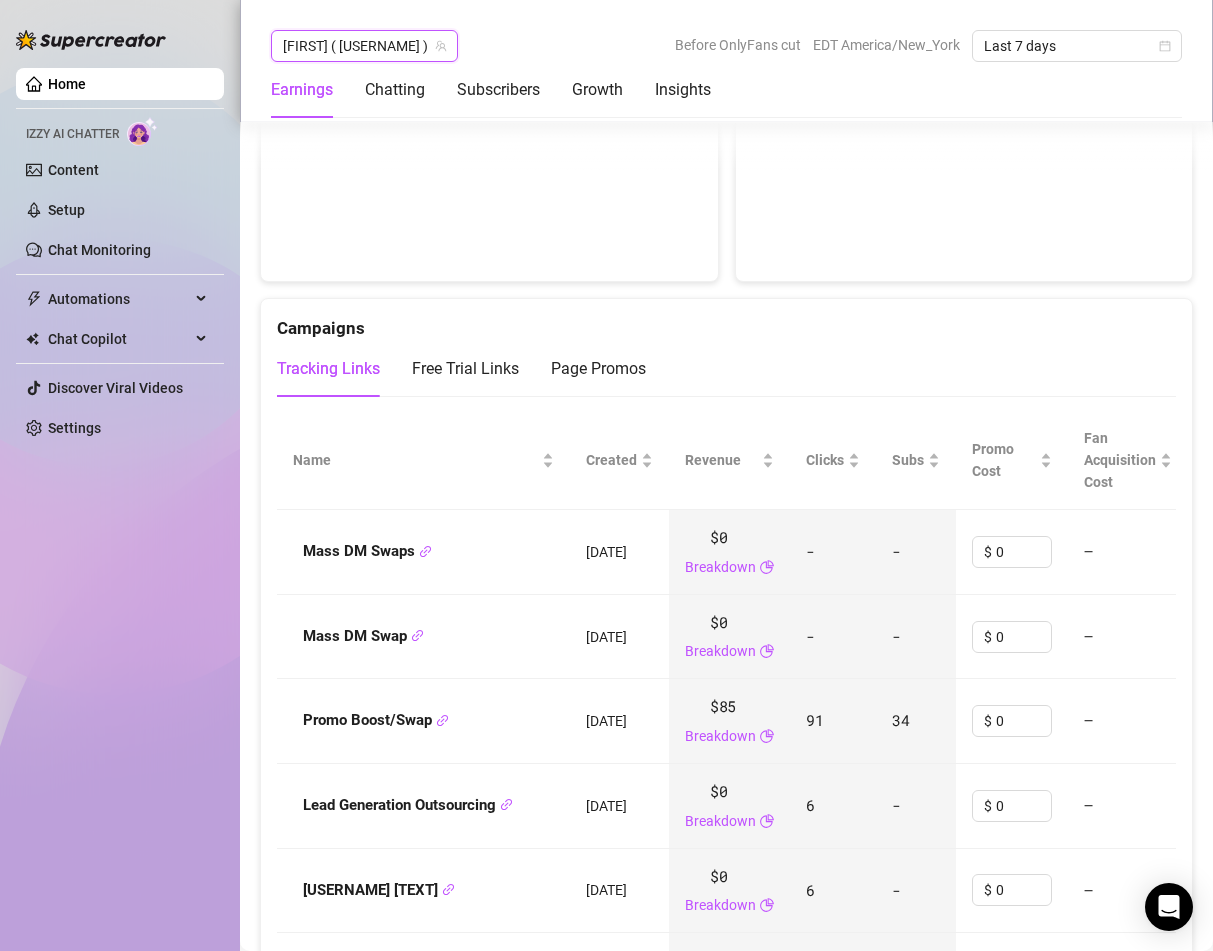 scroll, scrollTop: 2122, scrollLeft: 0, axis: vertical 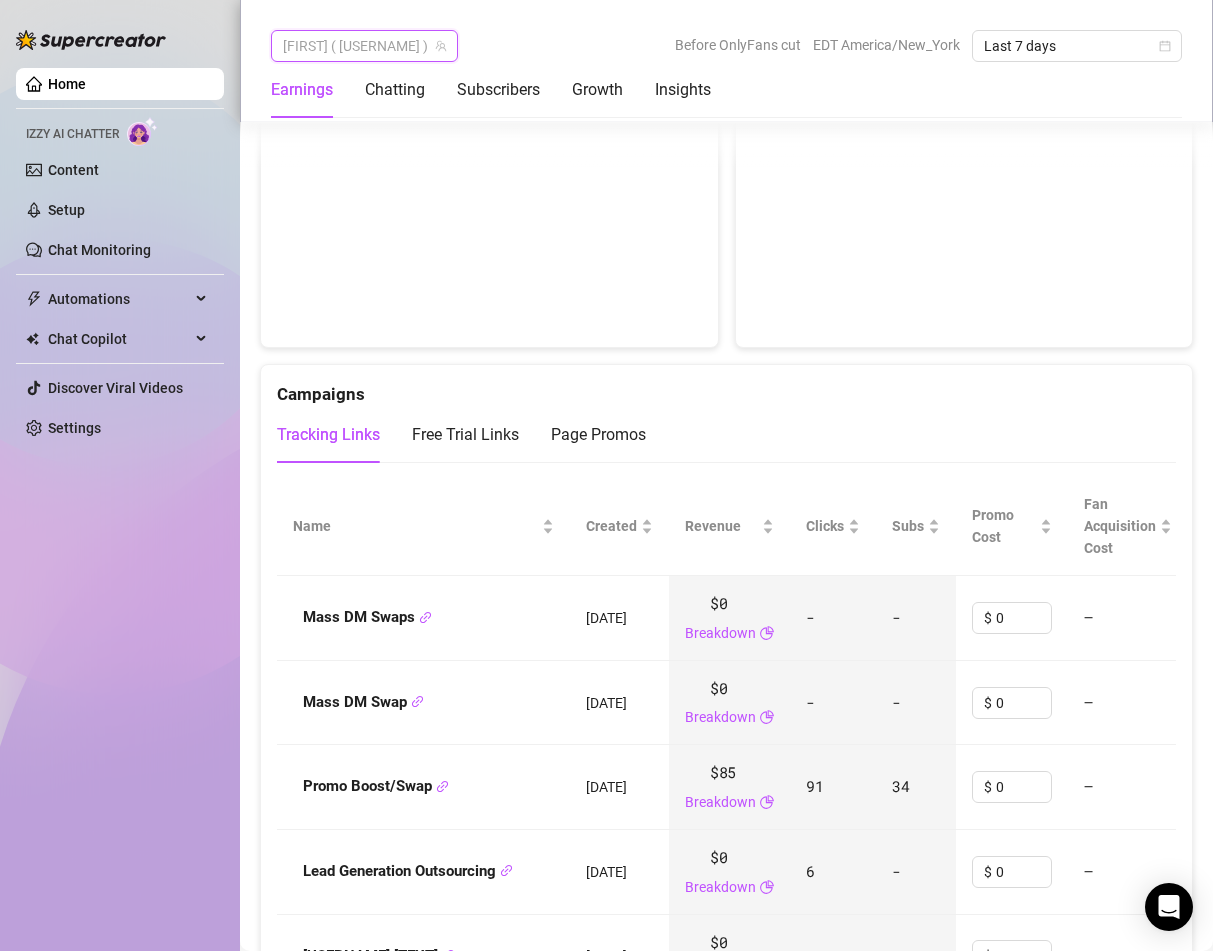 click on "[FIRST] ( [USERNAME] )" at bounding box center [364, 46] 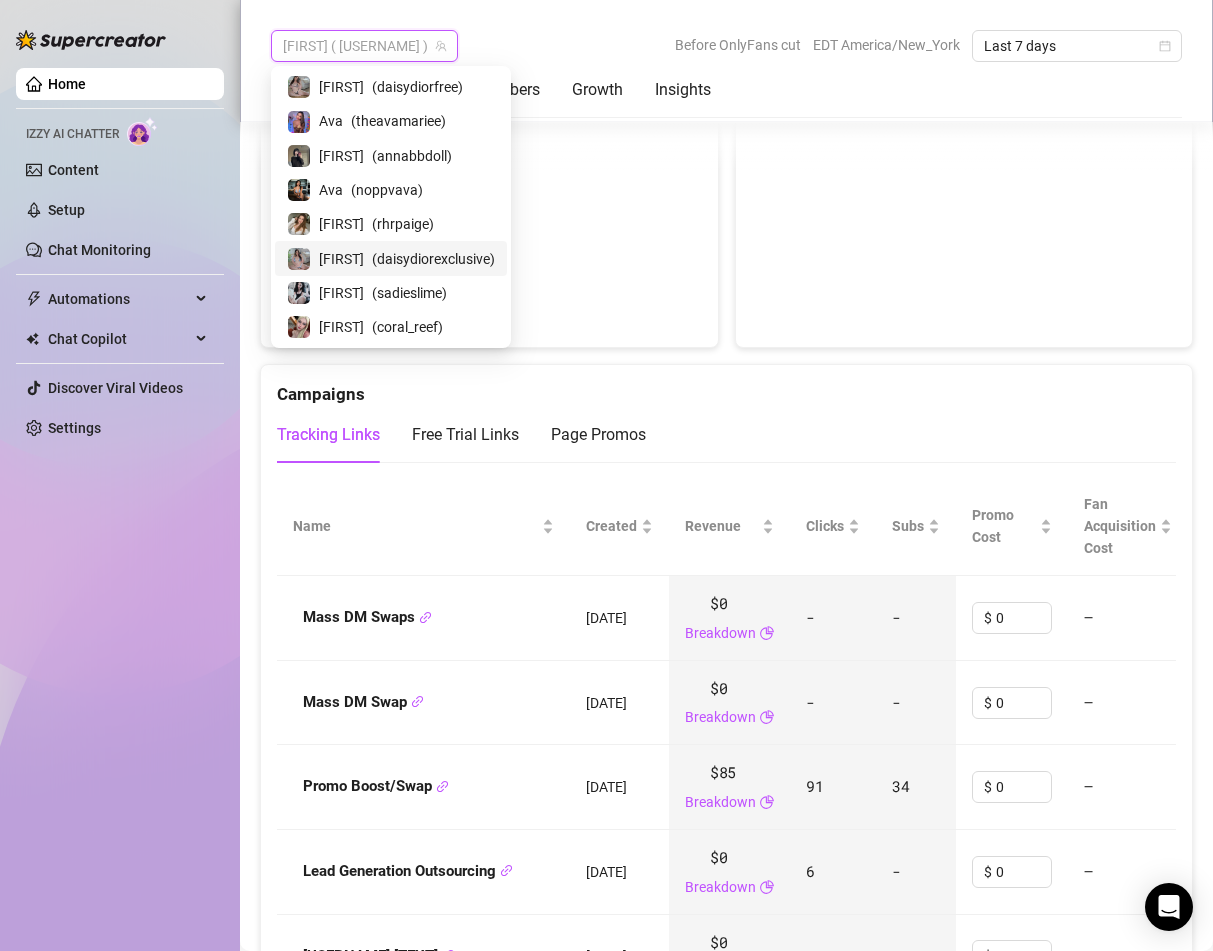 click on "( daisydiorexclusive )" at bounding box center [433, 259] 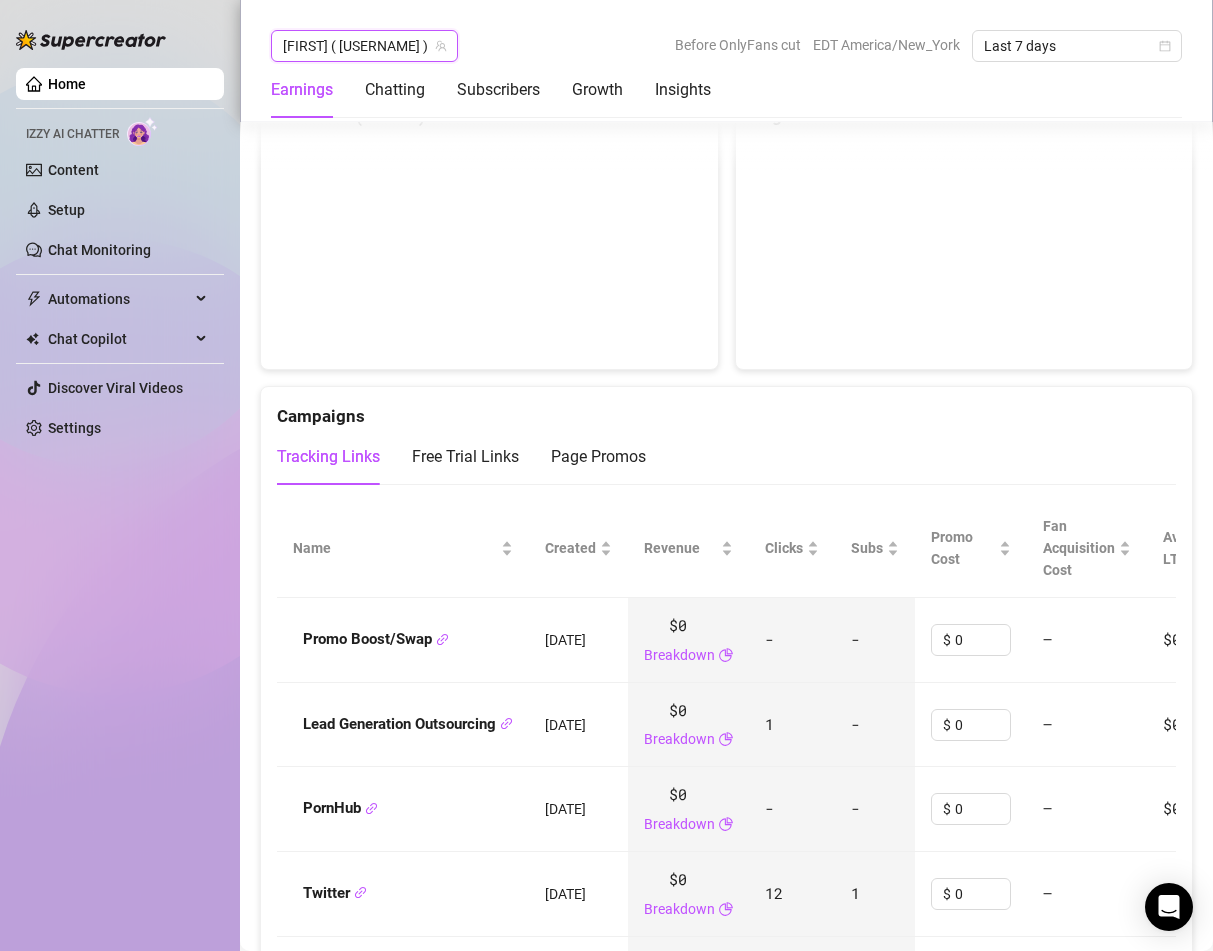 scroll, scrollTop: 2105, scrollLeft: 0, axis: vertical 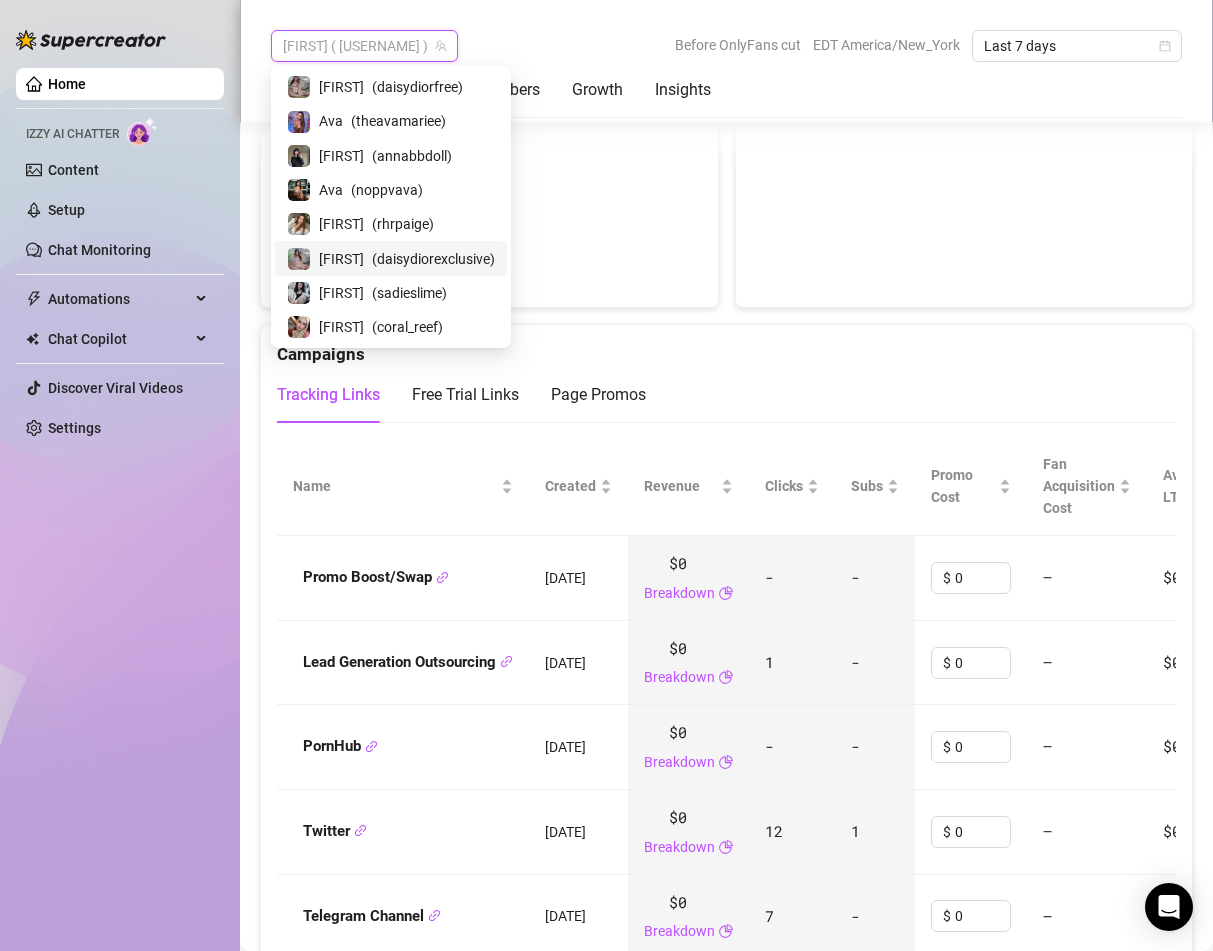 click on "[FIRST] ( [USERNAME] )" at bounding box center [364, 46] 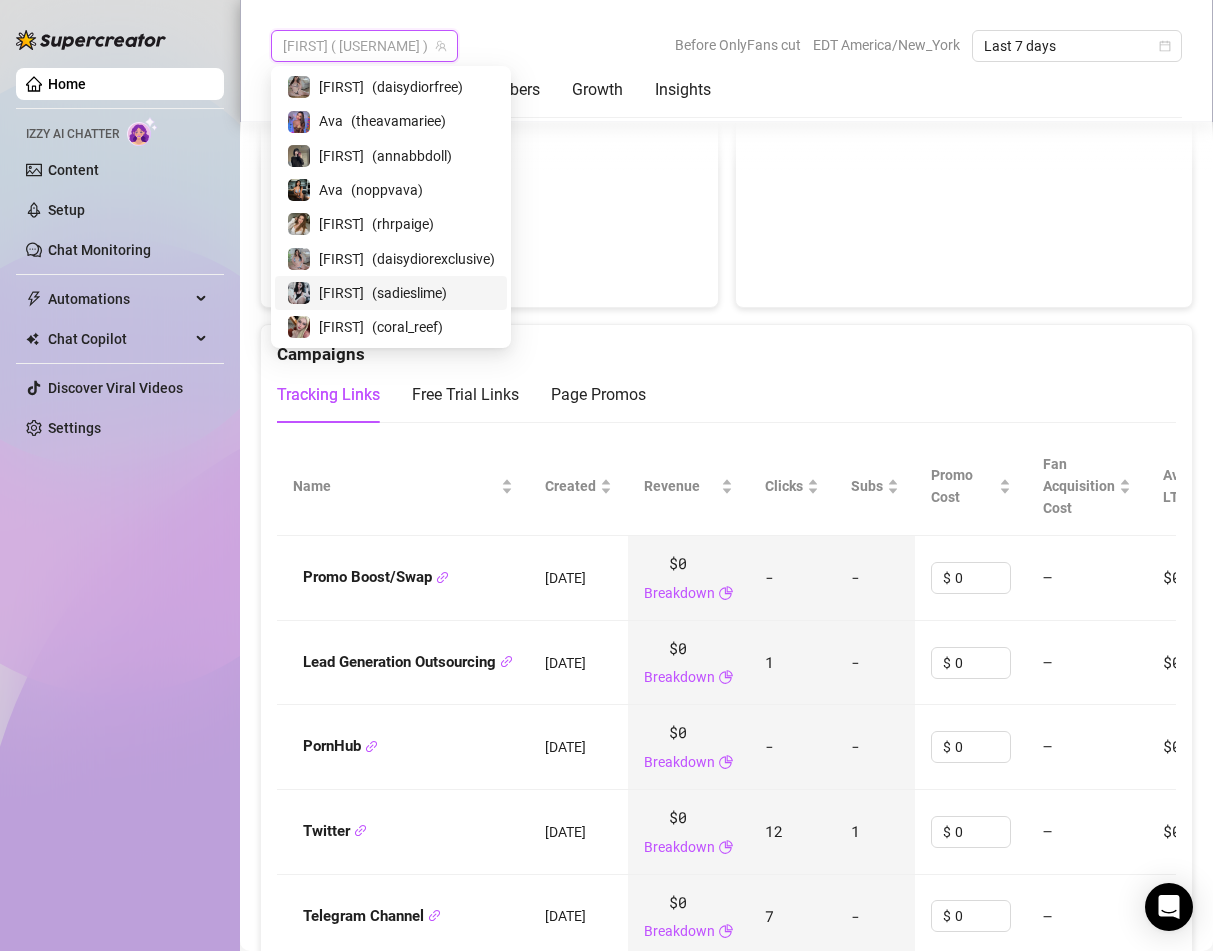 click on "( sadieslime )" at bounding box center [409, 293] 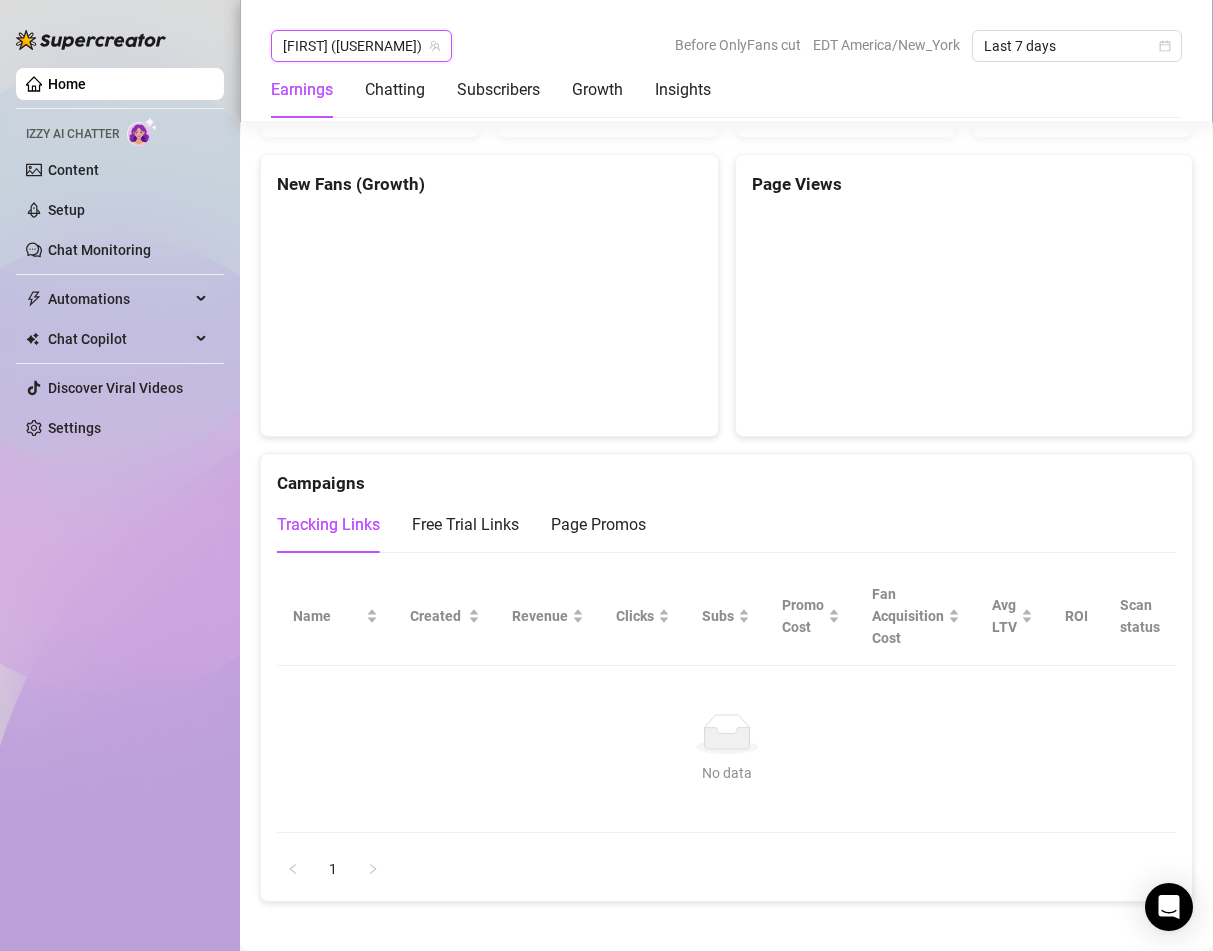 scroll, scrollTop: 2058, scrollLeft: 0, axis: vertical 